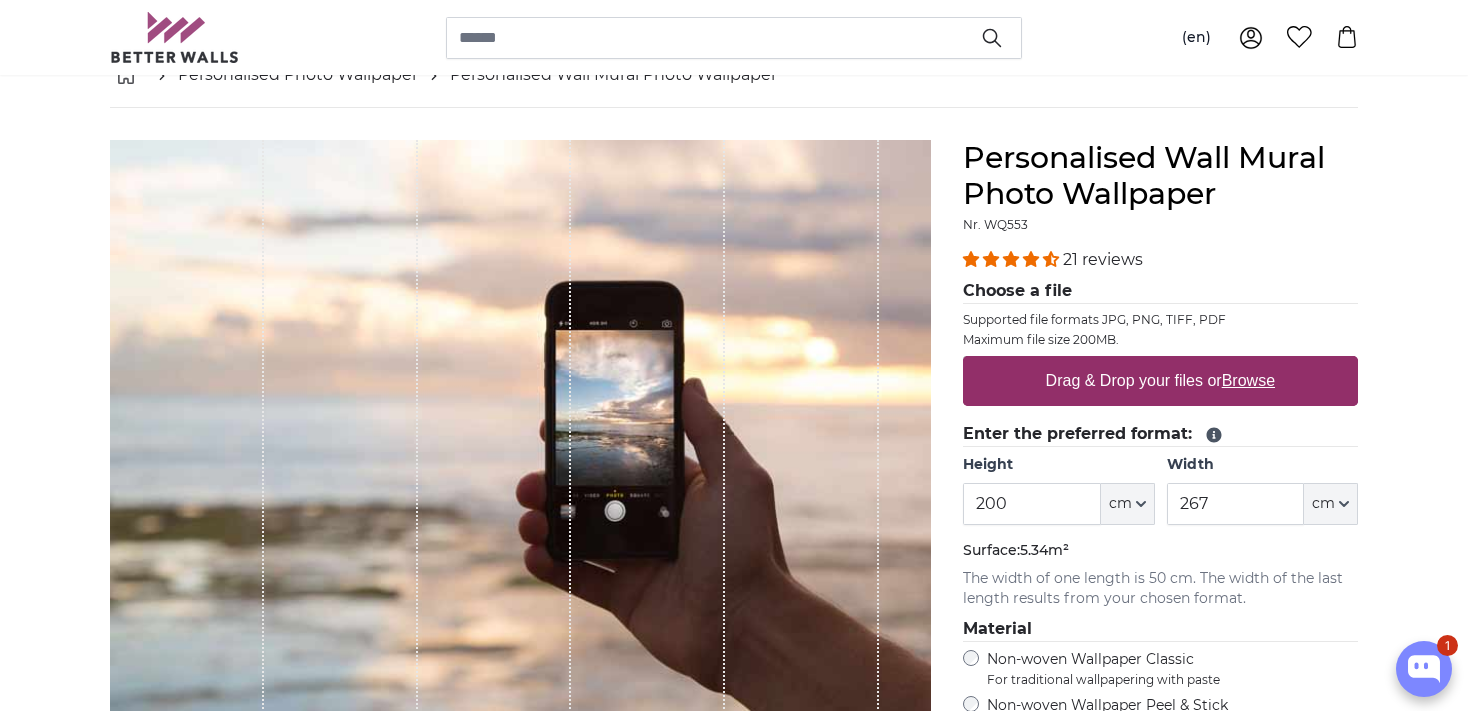 scroll, scrollTop: 105, scrollLeft: 0, axis: vertical 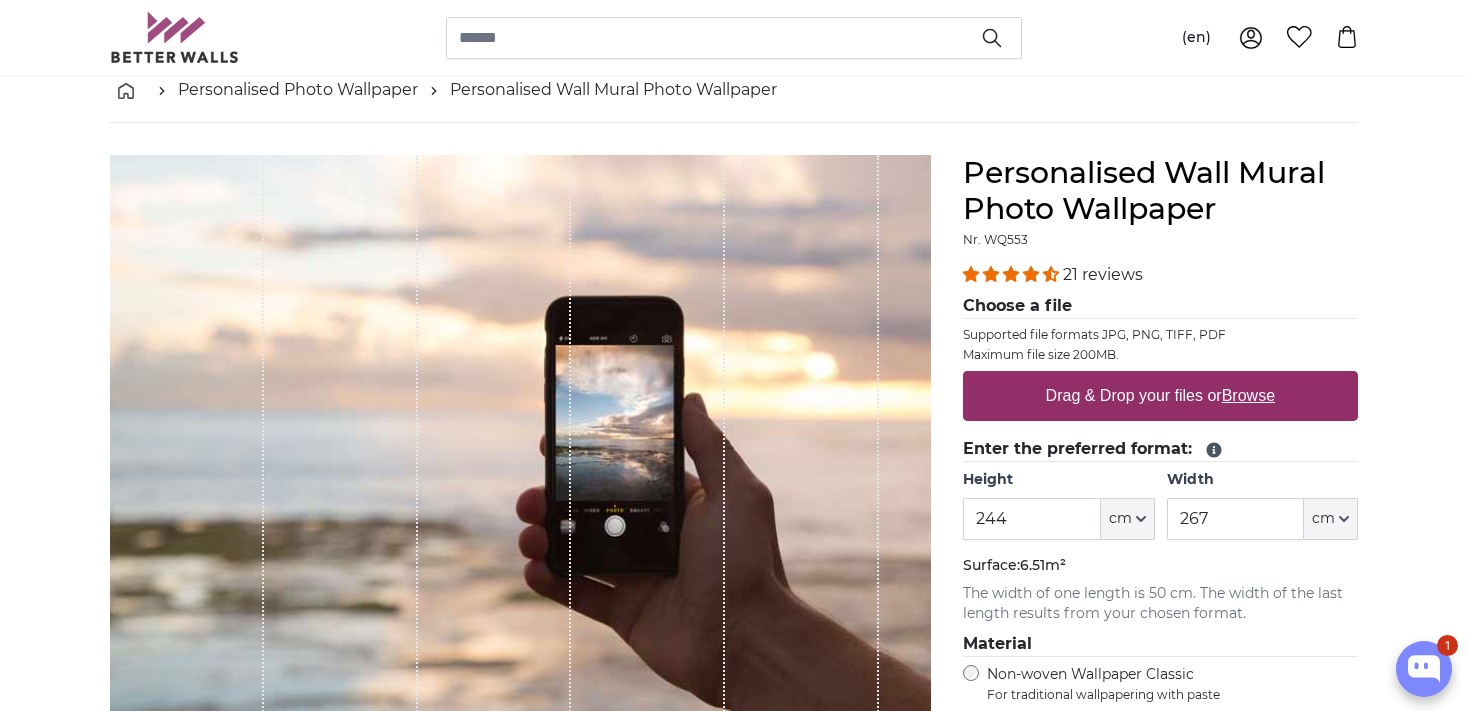type on "244" 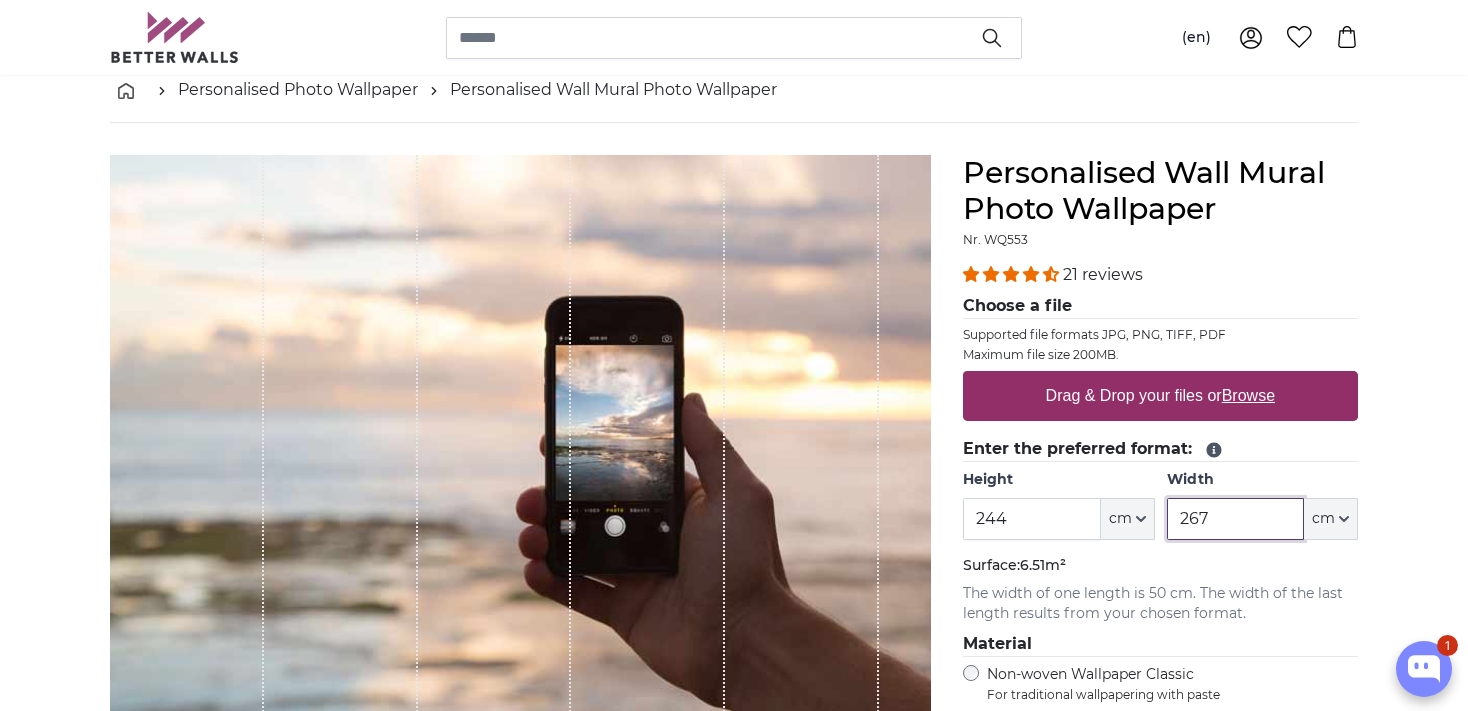 click on "267" at bounding box center (1235, 519) 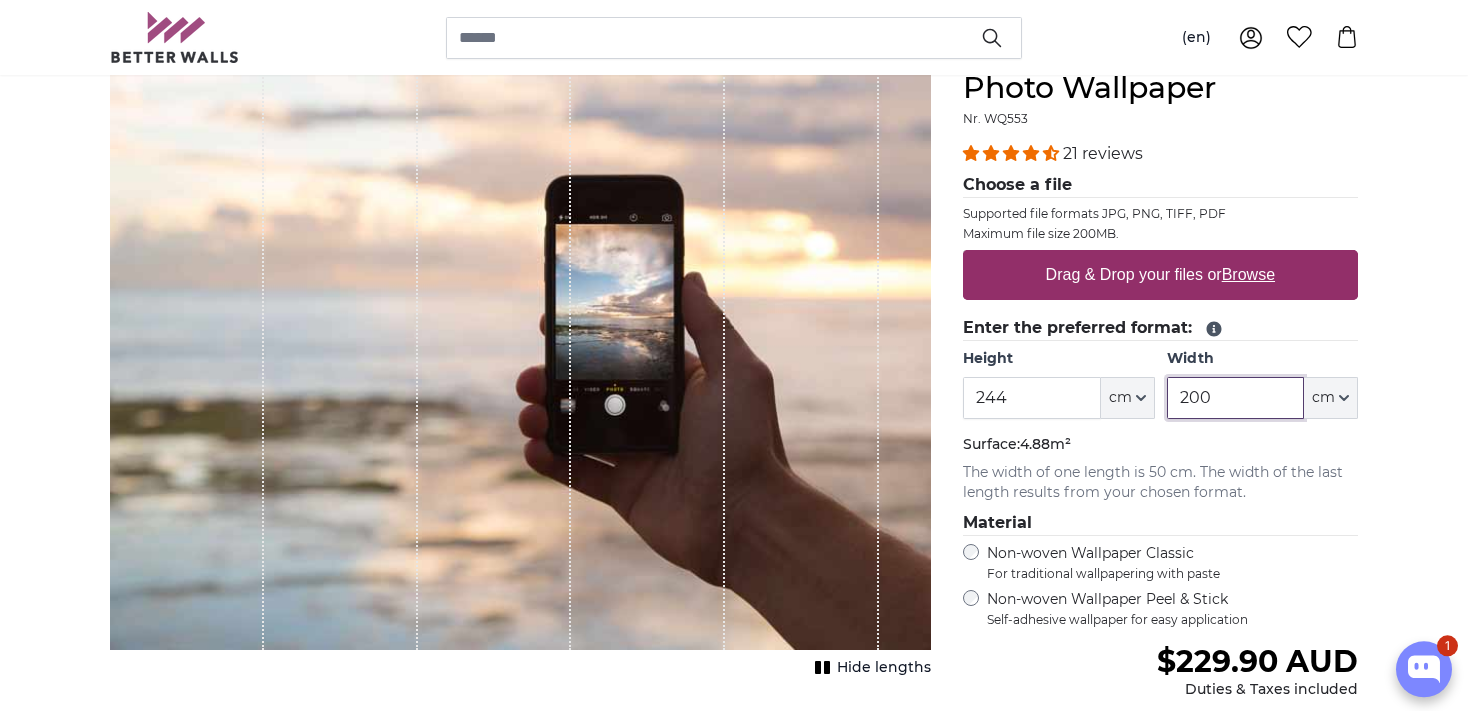 scroll, scrollTop: 316, scrollLeft: 0, axis: vertical 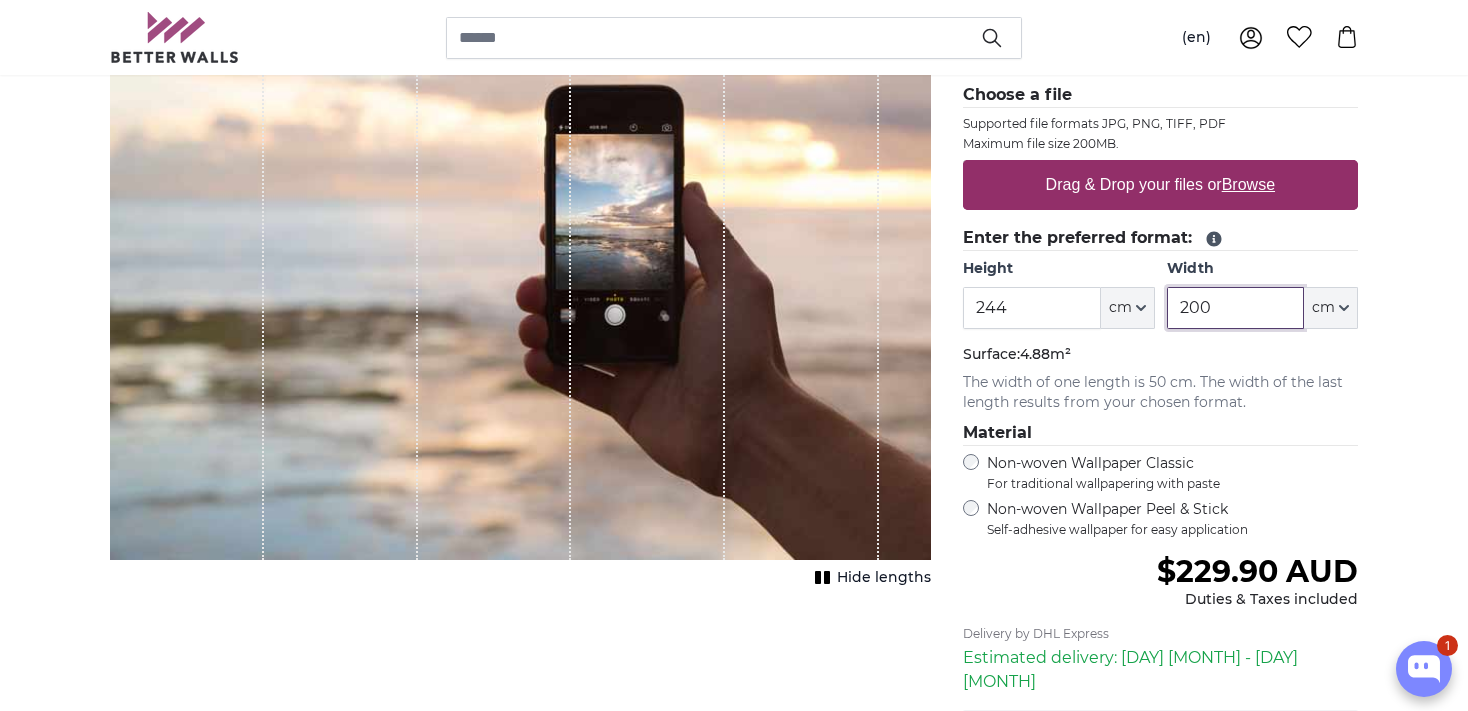 type on "200" 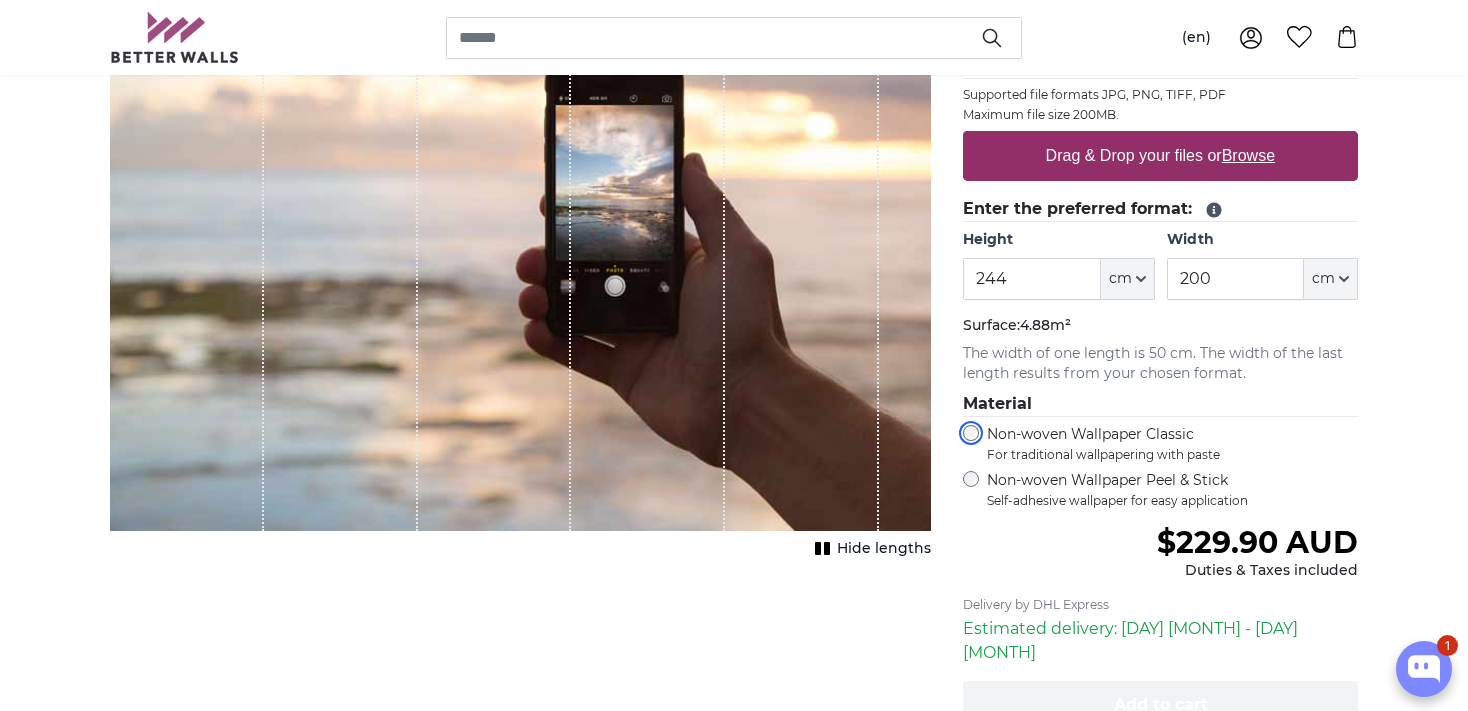 scroll, scrollTop: 316, scrollLeft: 0, axis: vertical 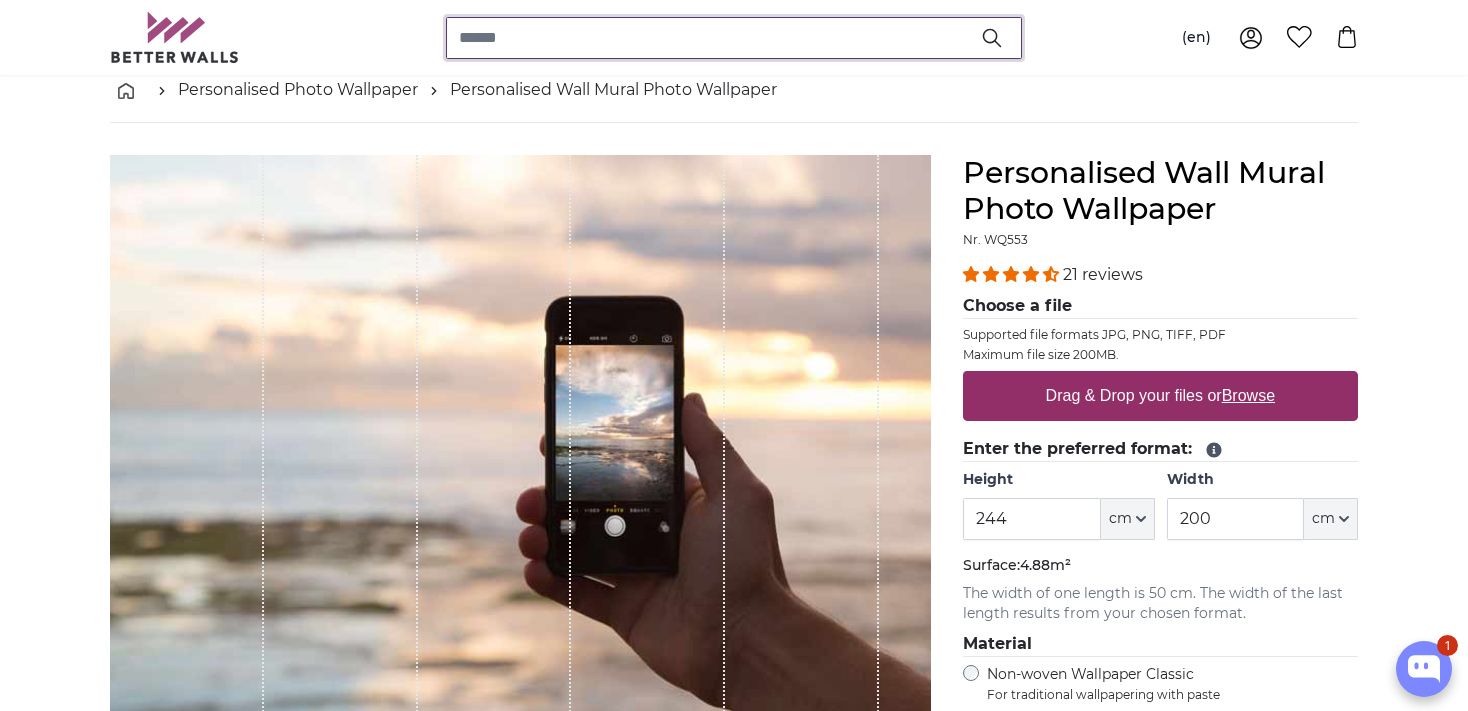 click at bounding box center [734, 38] 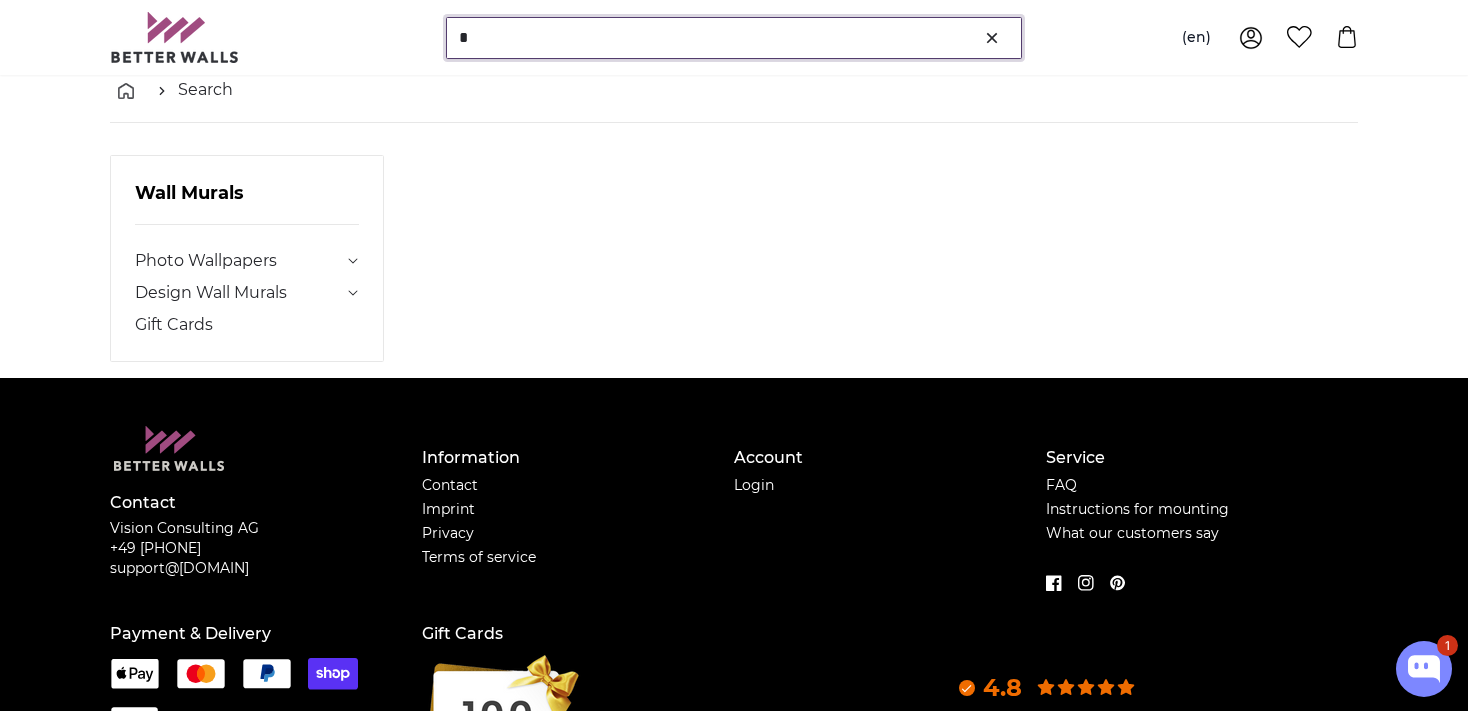 scroll, scrollTop: 0, scrollLeft: 0, axis: both 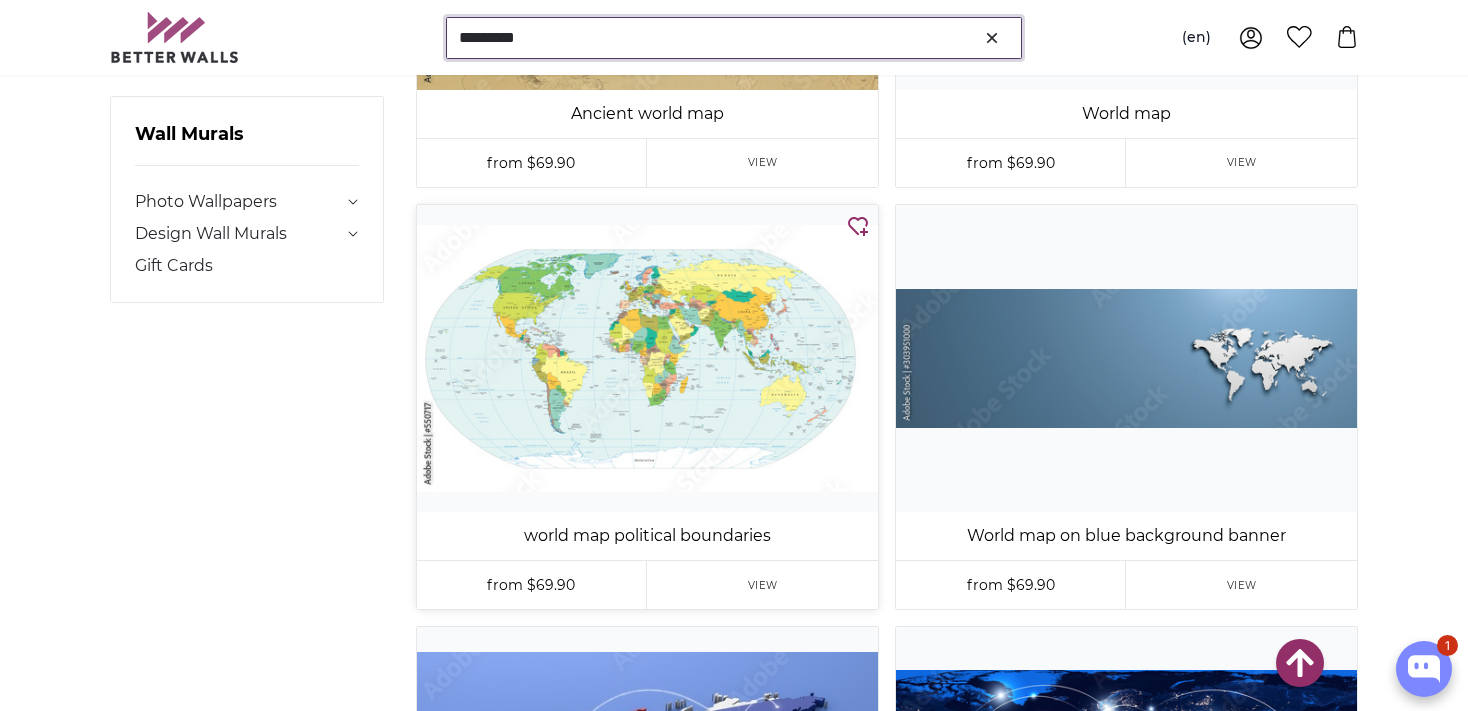 type on "*********" 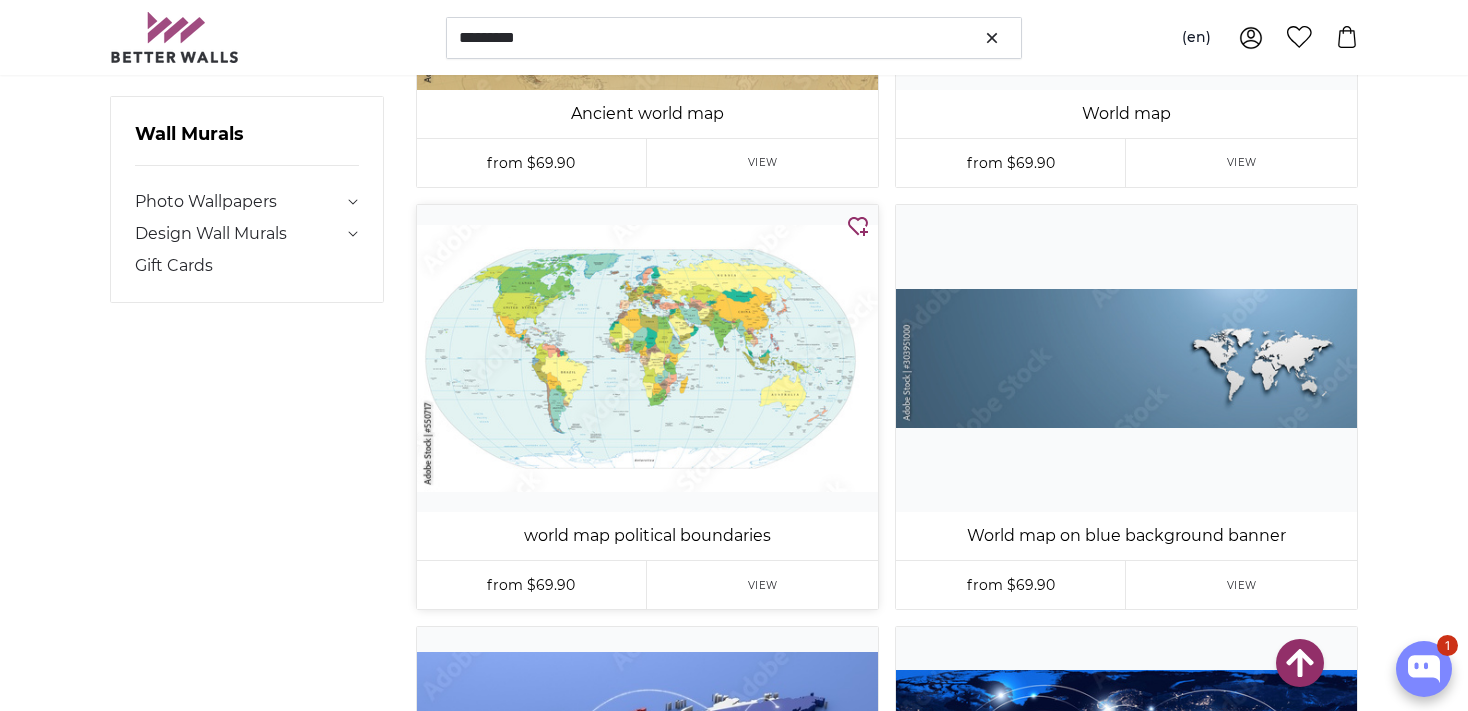 click at bounding box center (647, 358) 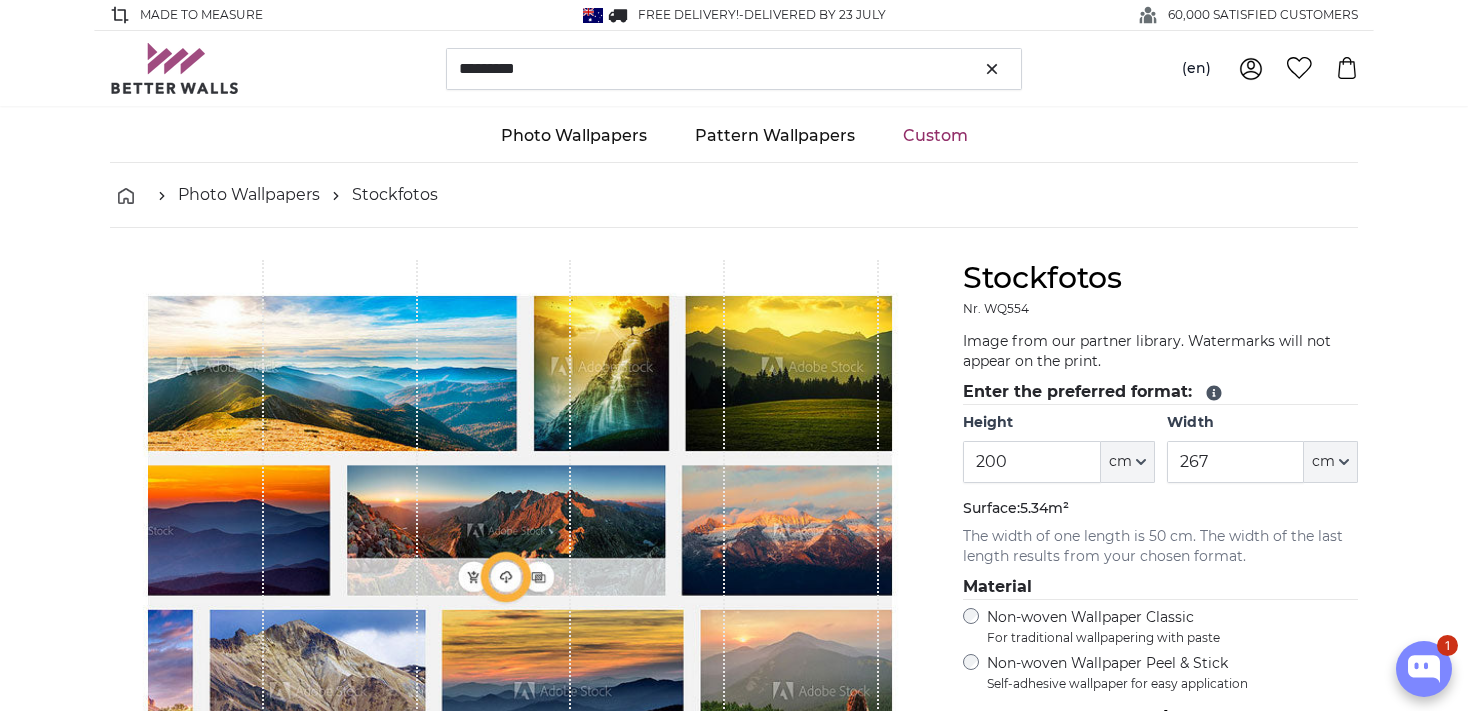 type on "346" 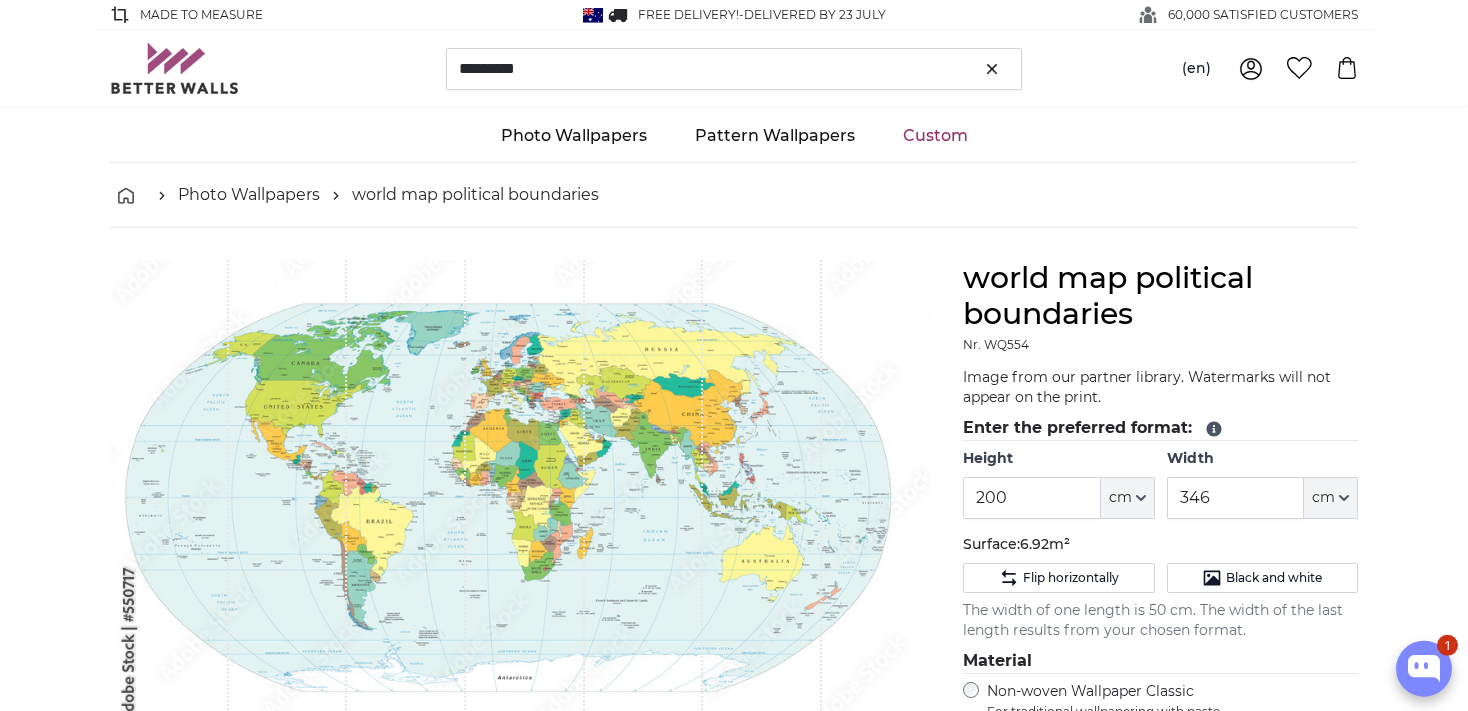 scroll, scrollTop: 0, scrollLeft: 0, axis: both 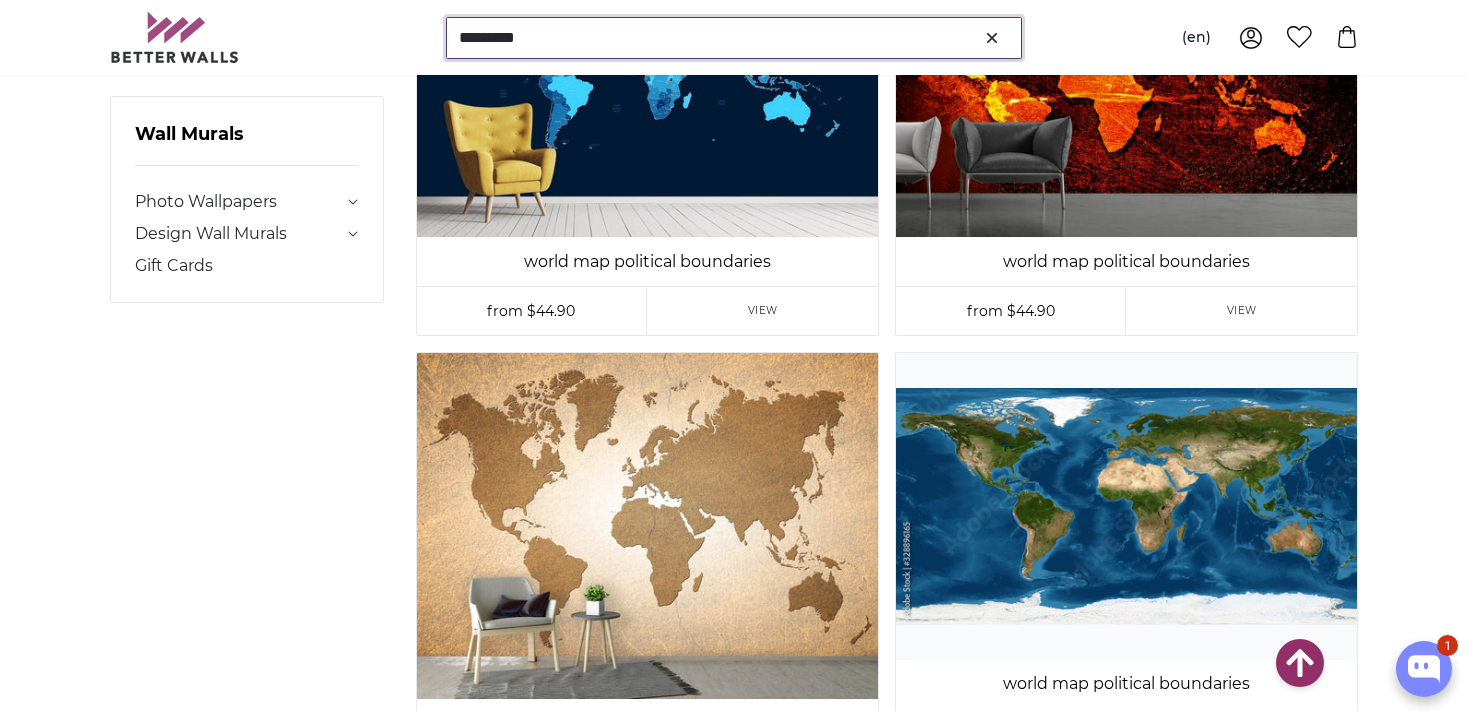 click on "*********" at bounding box center [734, 38] 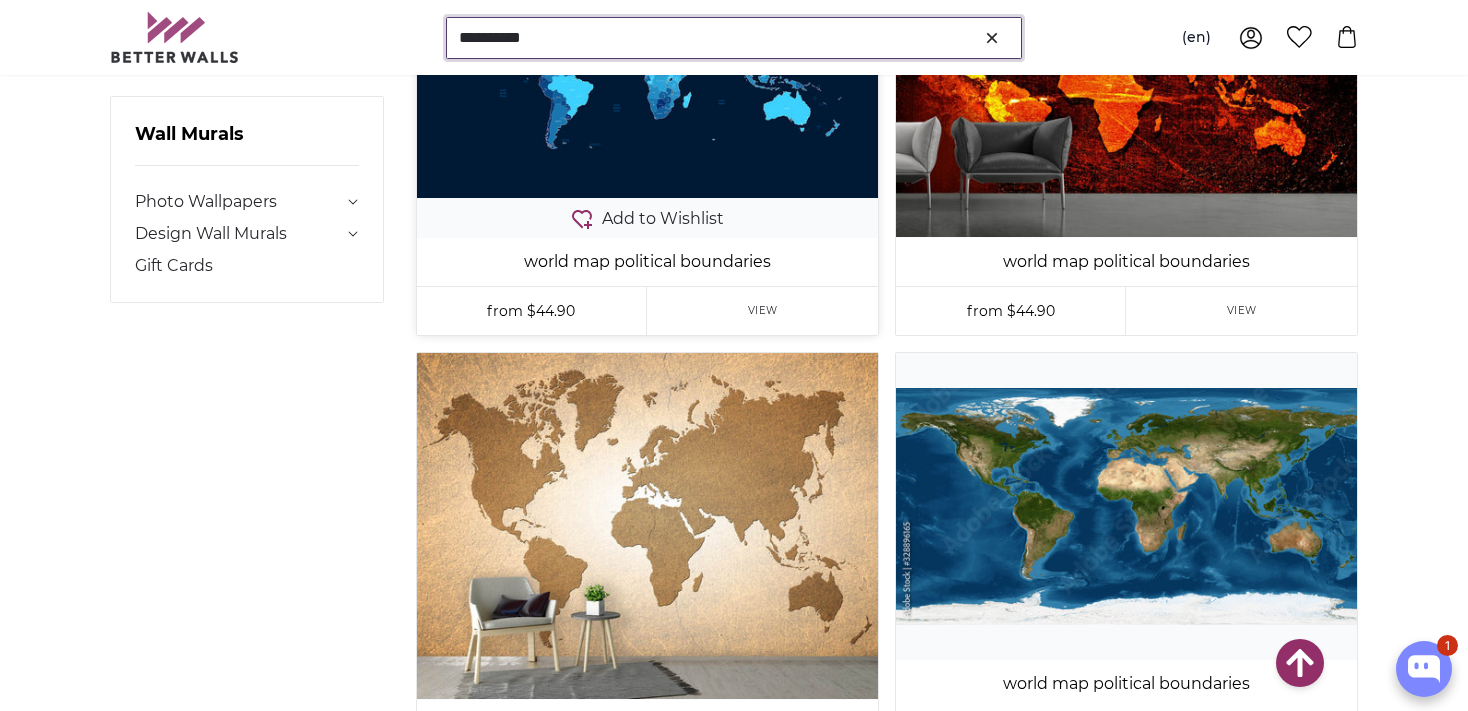 scroll, scrollTop: 0, scrollLeft: 0, axis: both 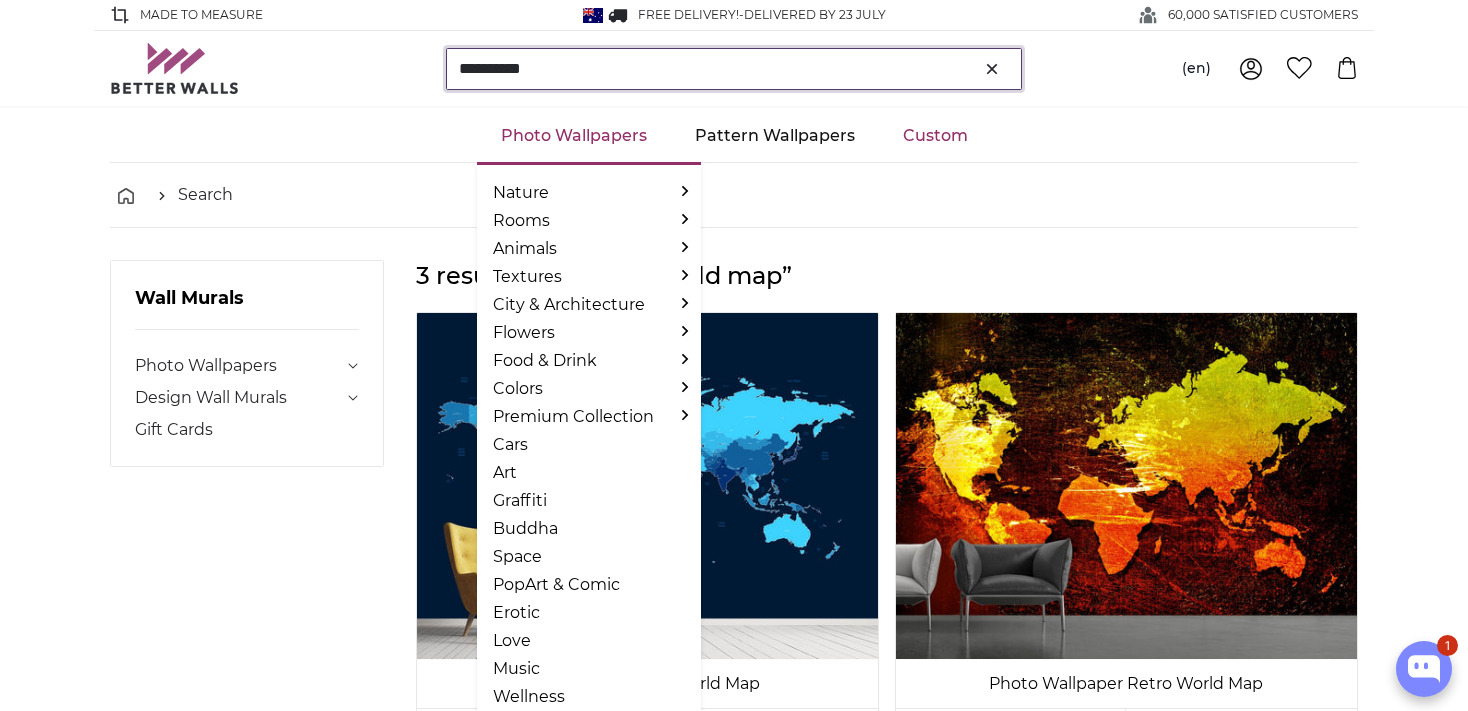 type on "*********" 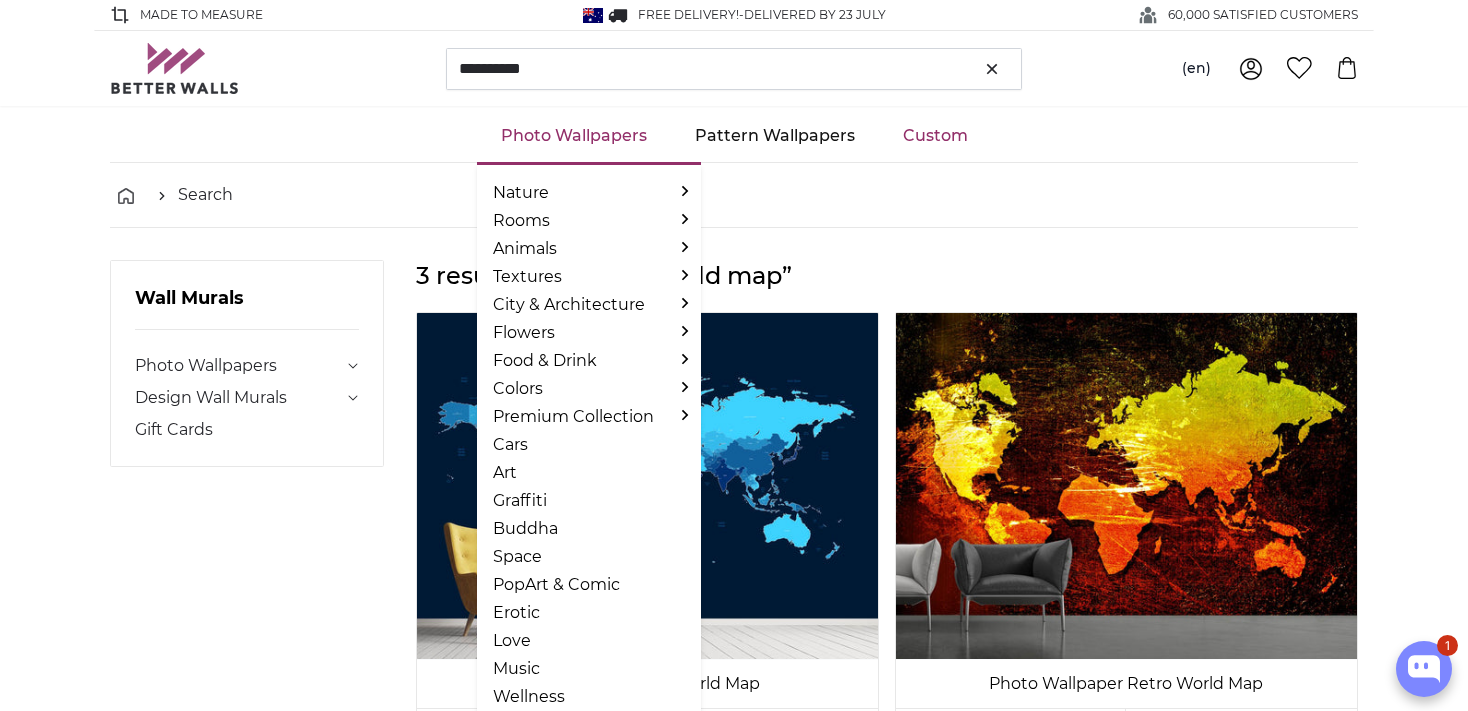 click on "Photo Wallpapers" at bounding box center (574, 136) 